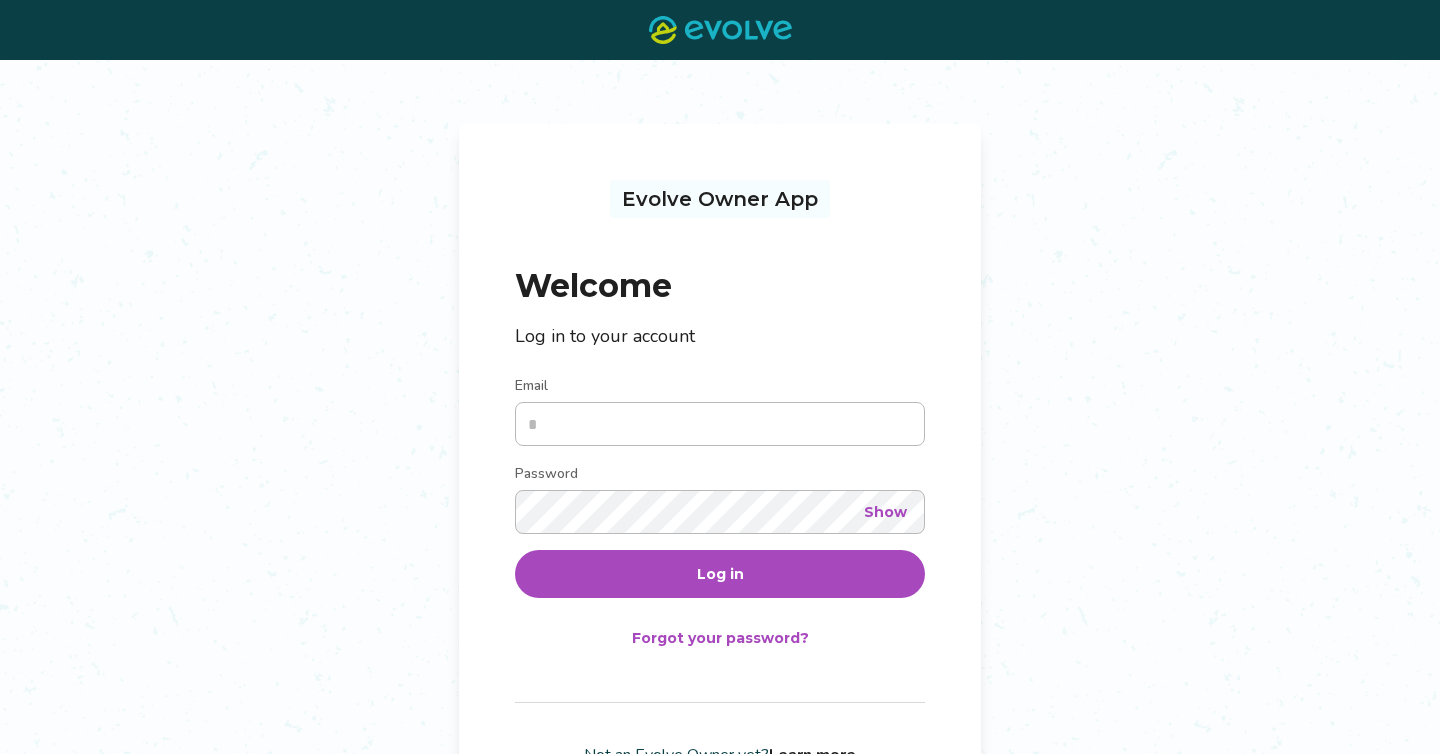 scroll, scrollTop: 0, scrollLeft: 0, axis: both 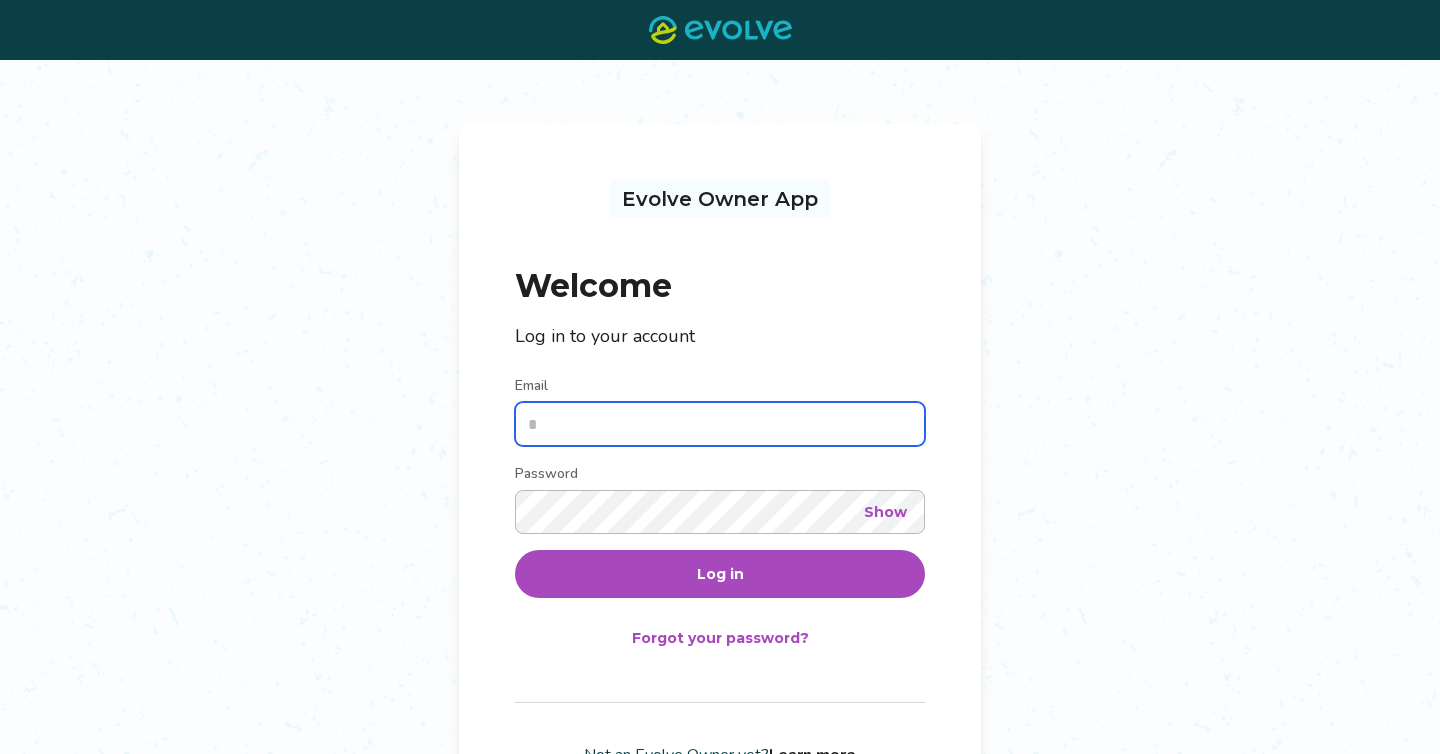 type on "**********" 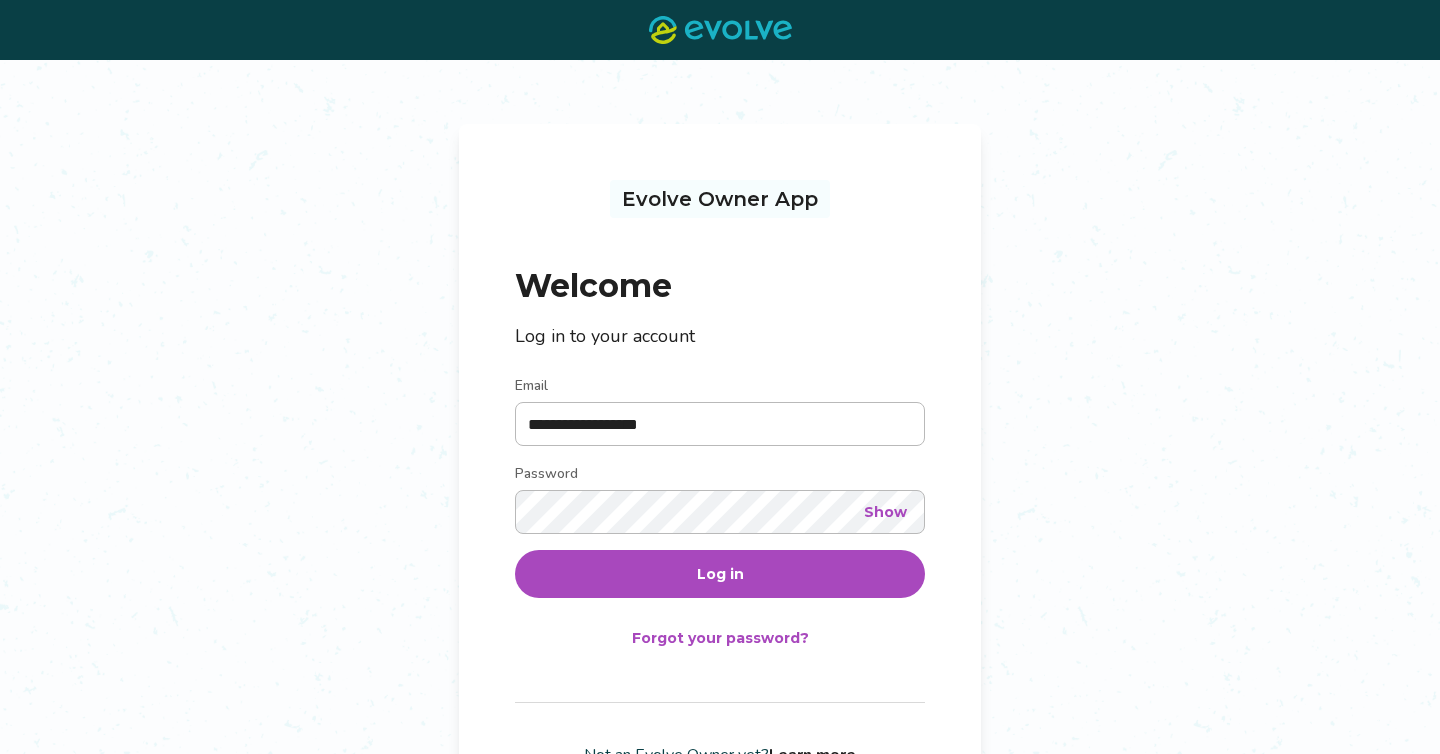 click on "Log in" at bounding box center (720, 574) 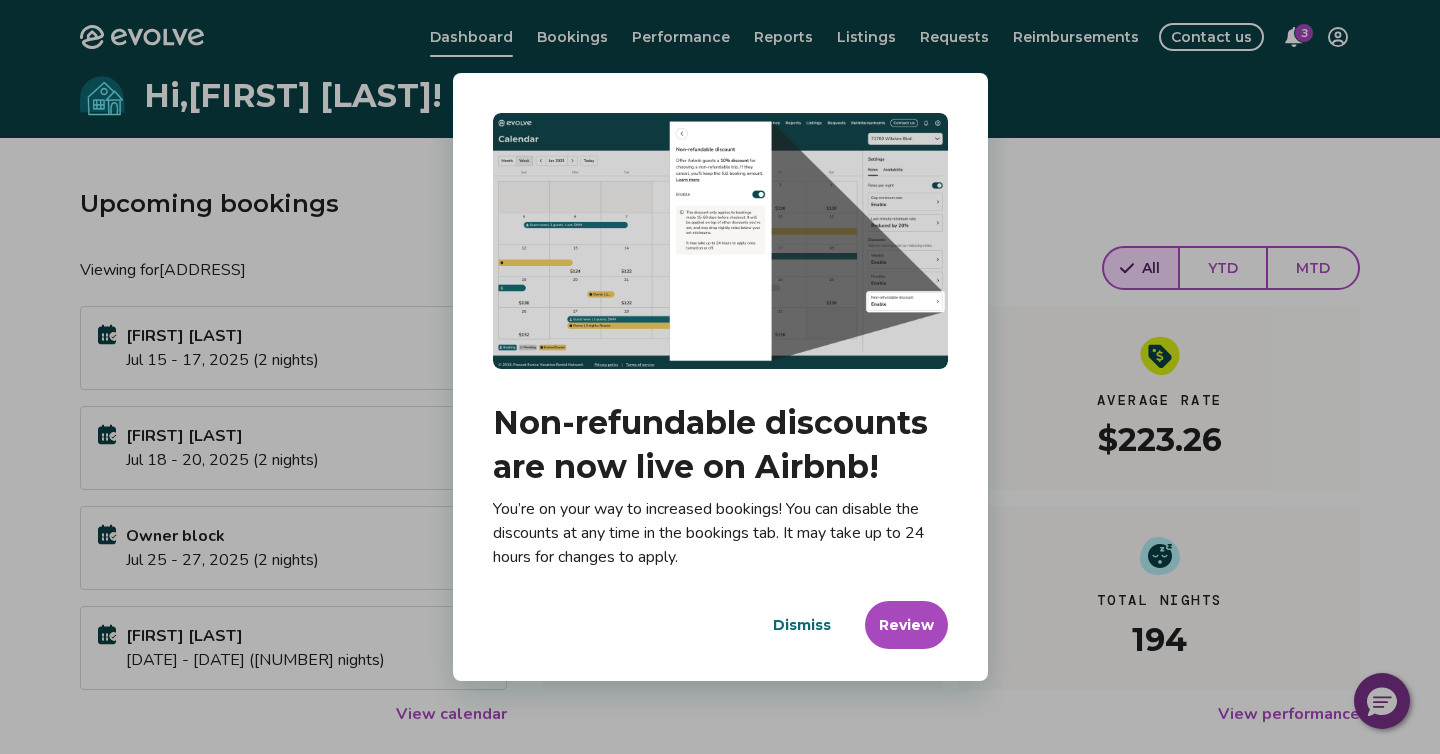 click on "Dismiss" at bounding box center (802, 625) 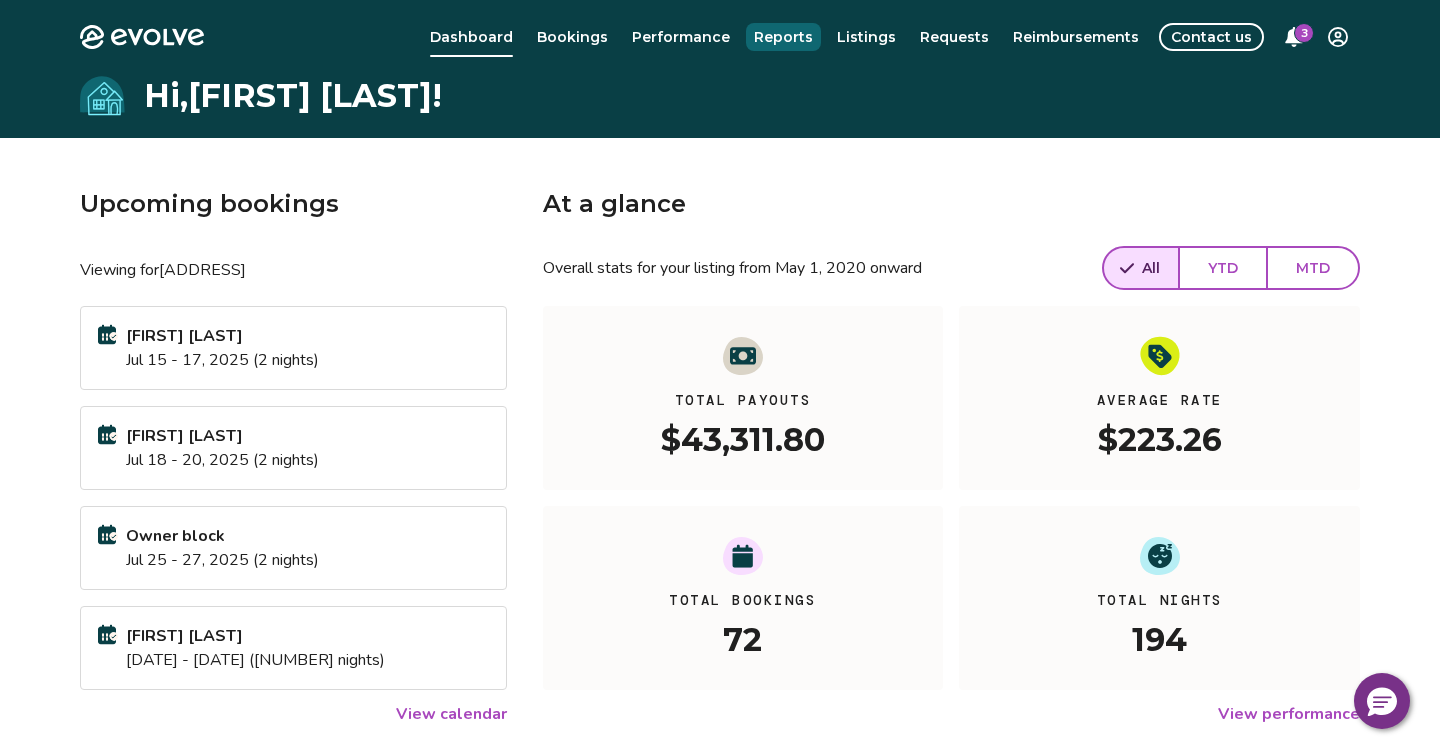 click on "Reports" at bounding box center (783, 37) 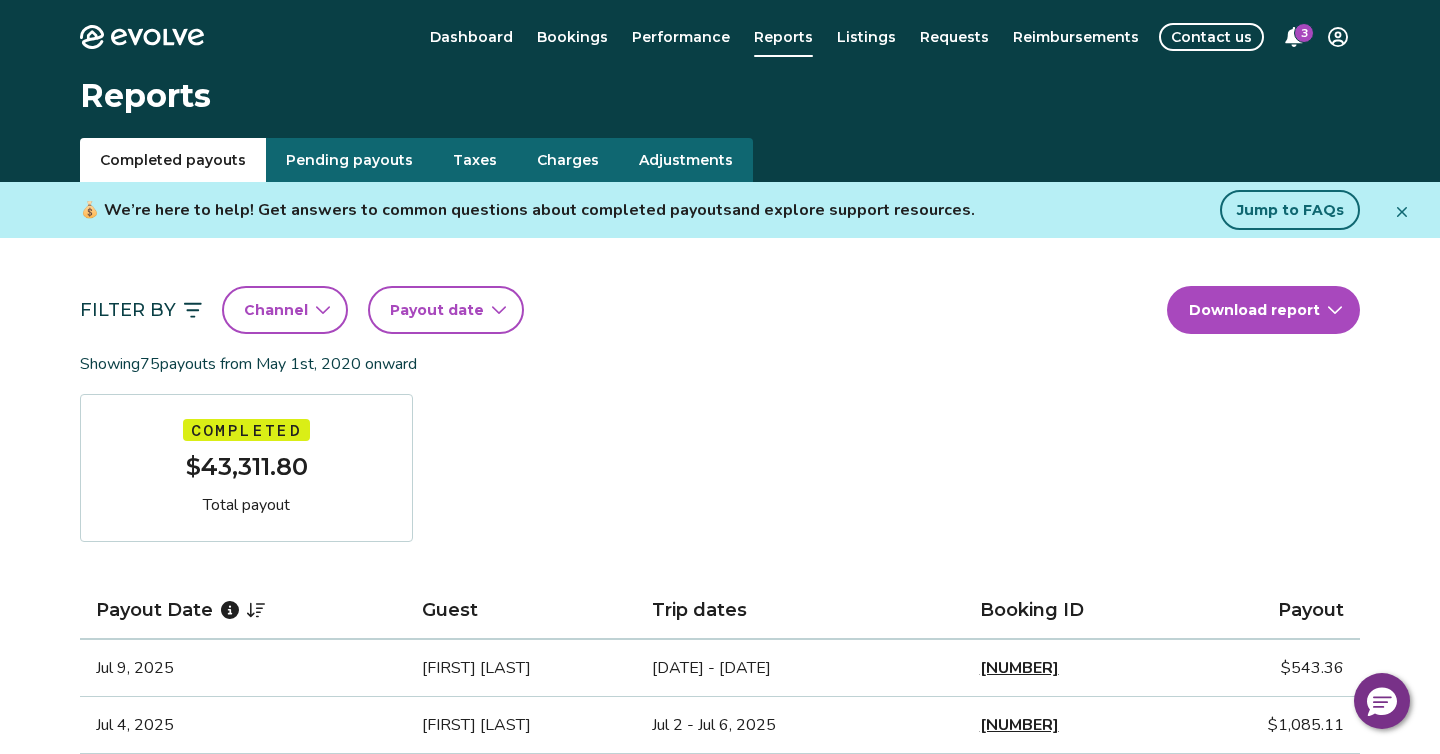 click 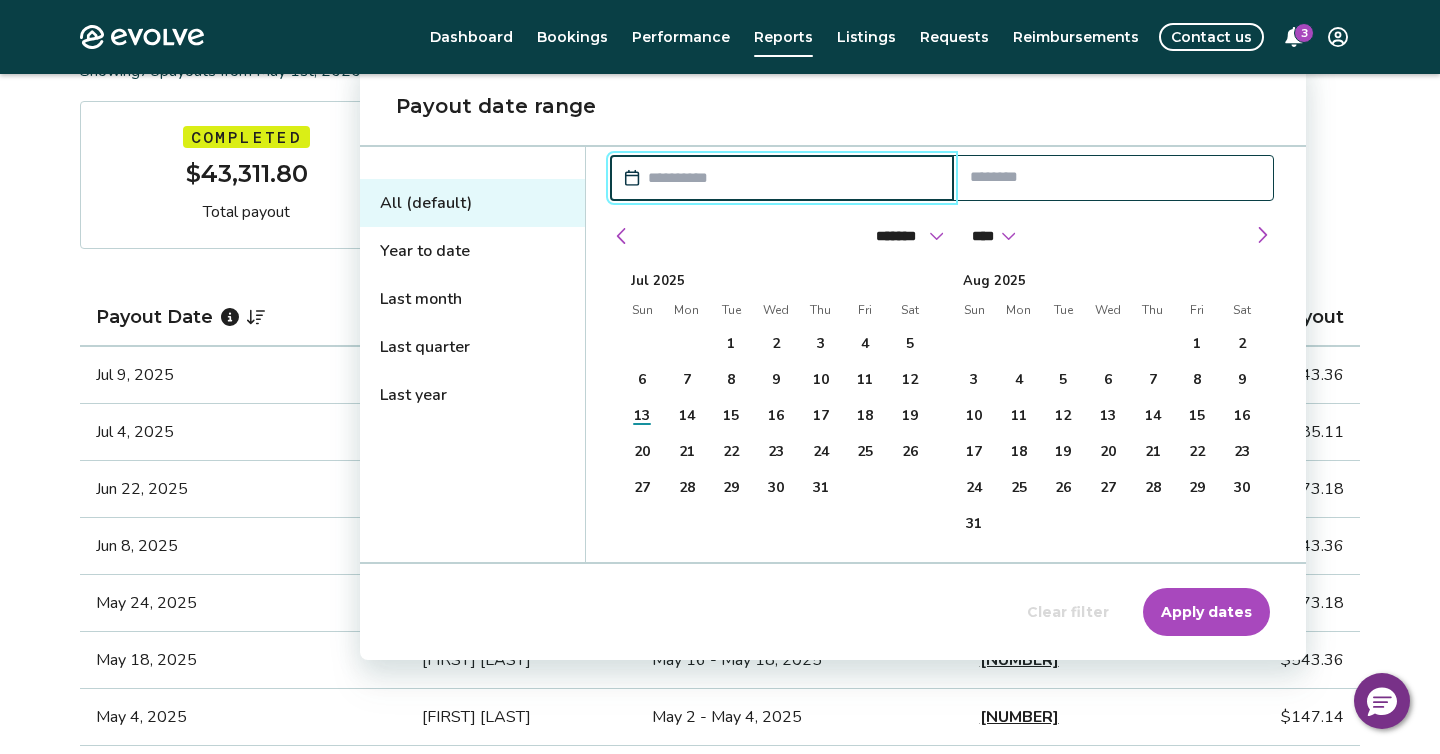 scroll, scrollTop: 294, scrollLeft: 0, axis: vertical 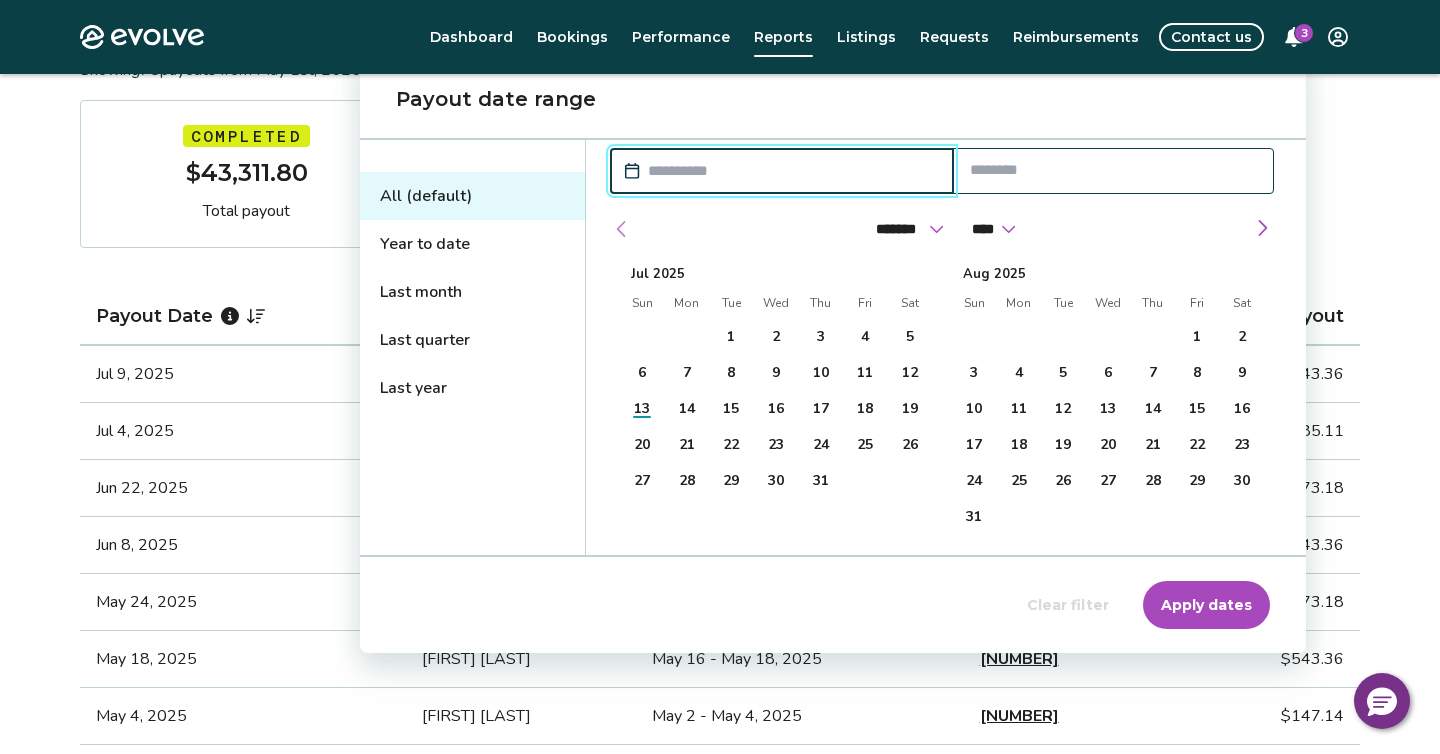 click at bounding box center [622, 229] 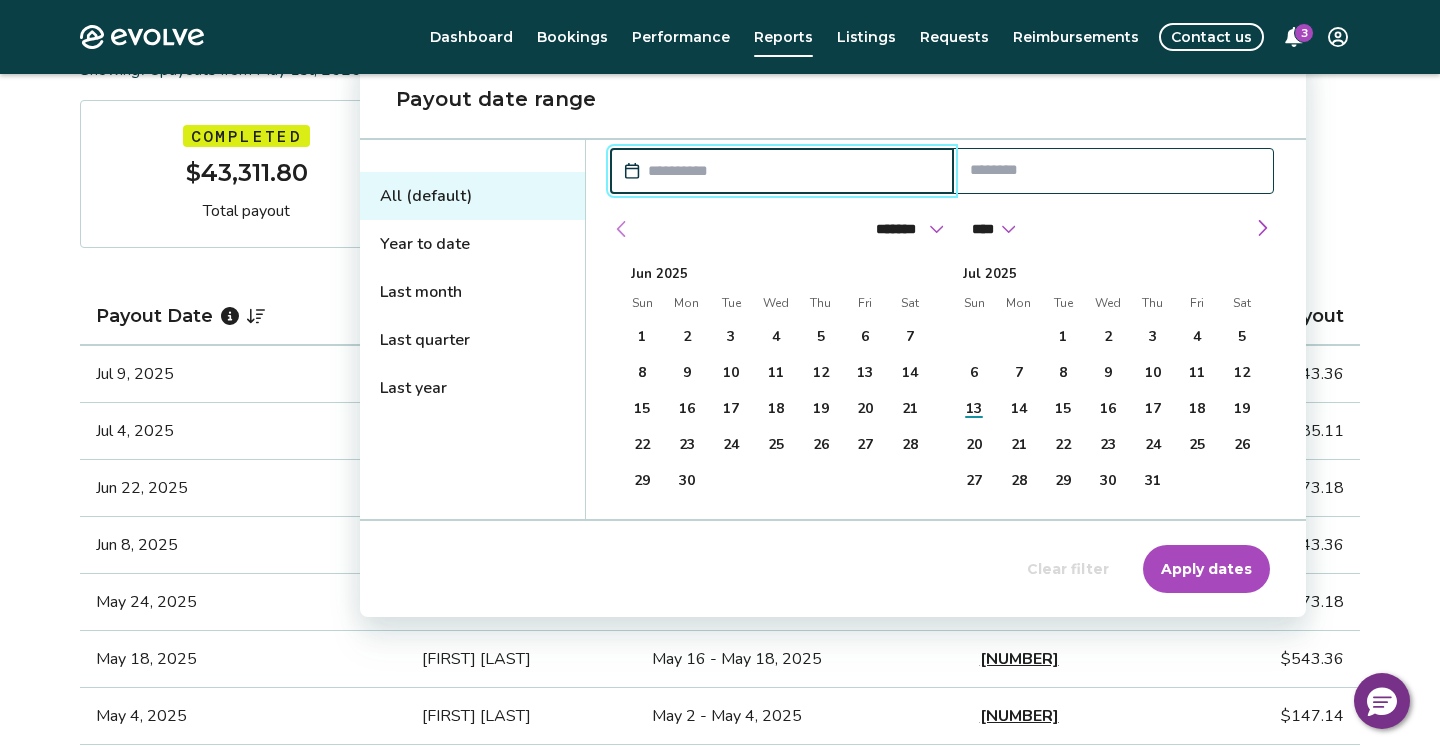 click at bounding box center (622, 229) 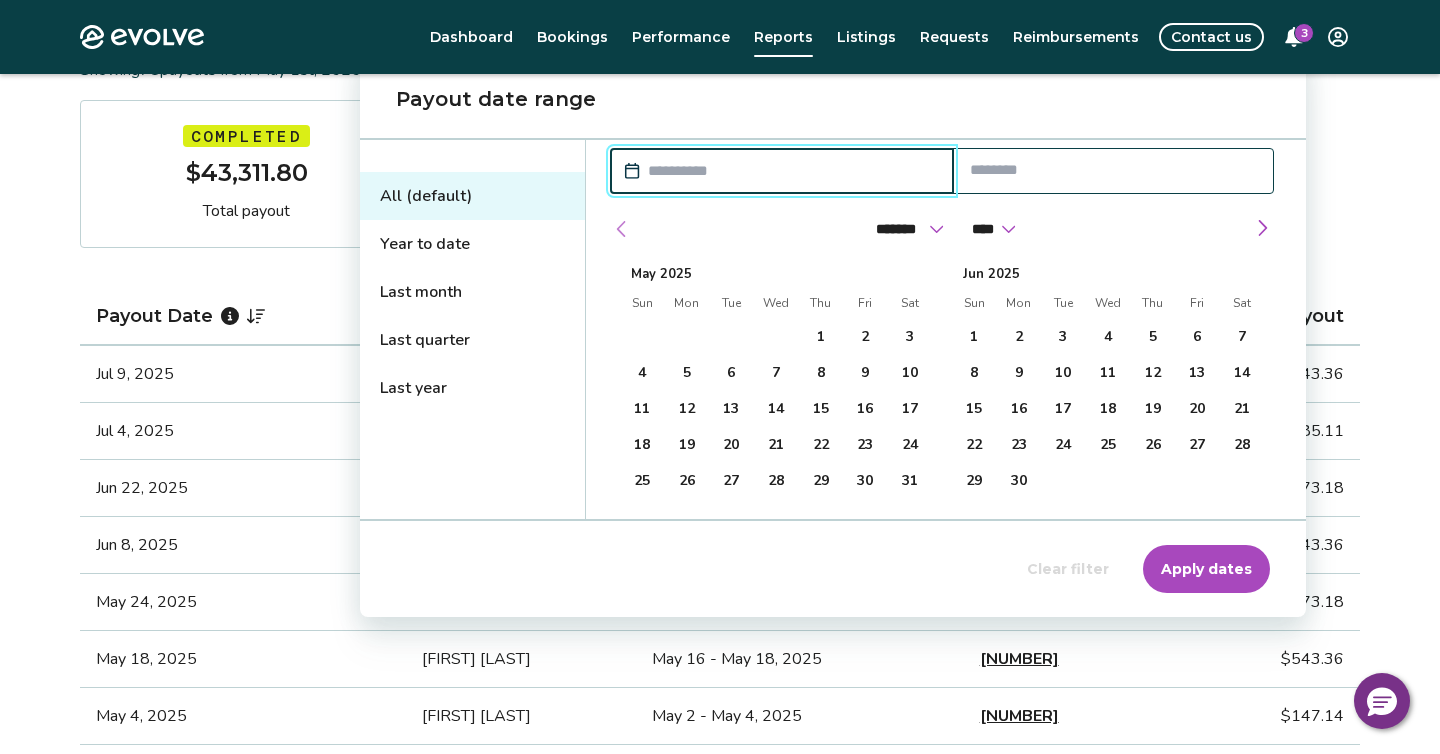 click at bounding box center [622, 229] 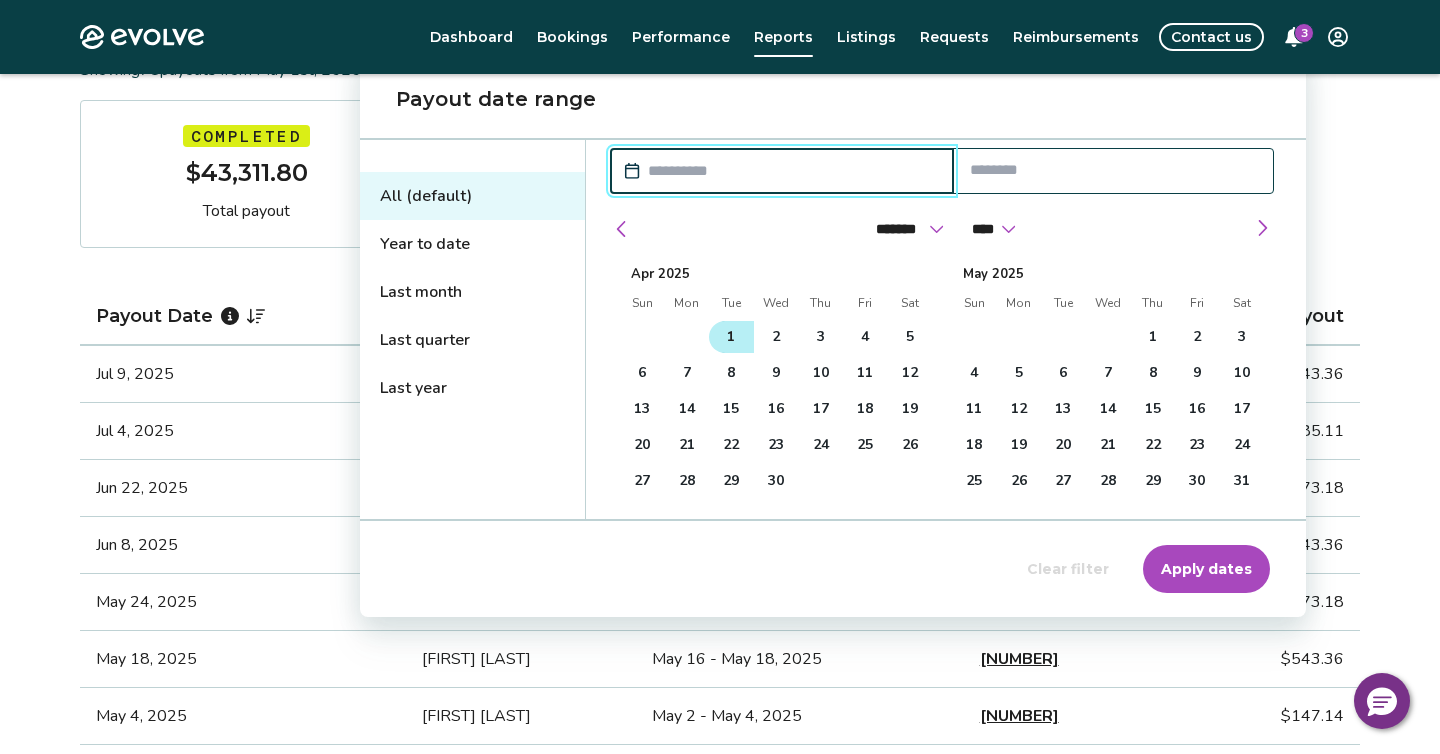 click on "1" at bounding box center (731, 337) 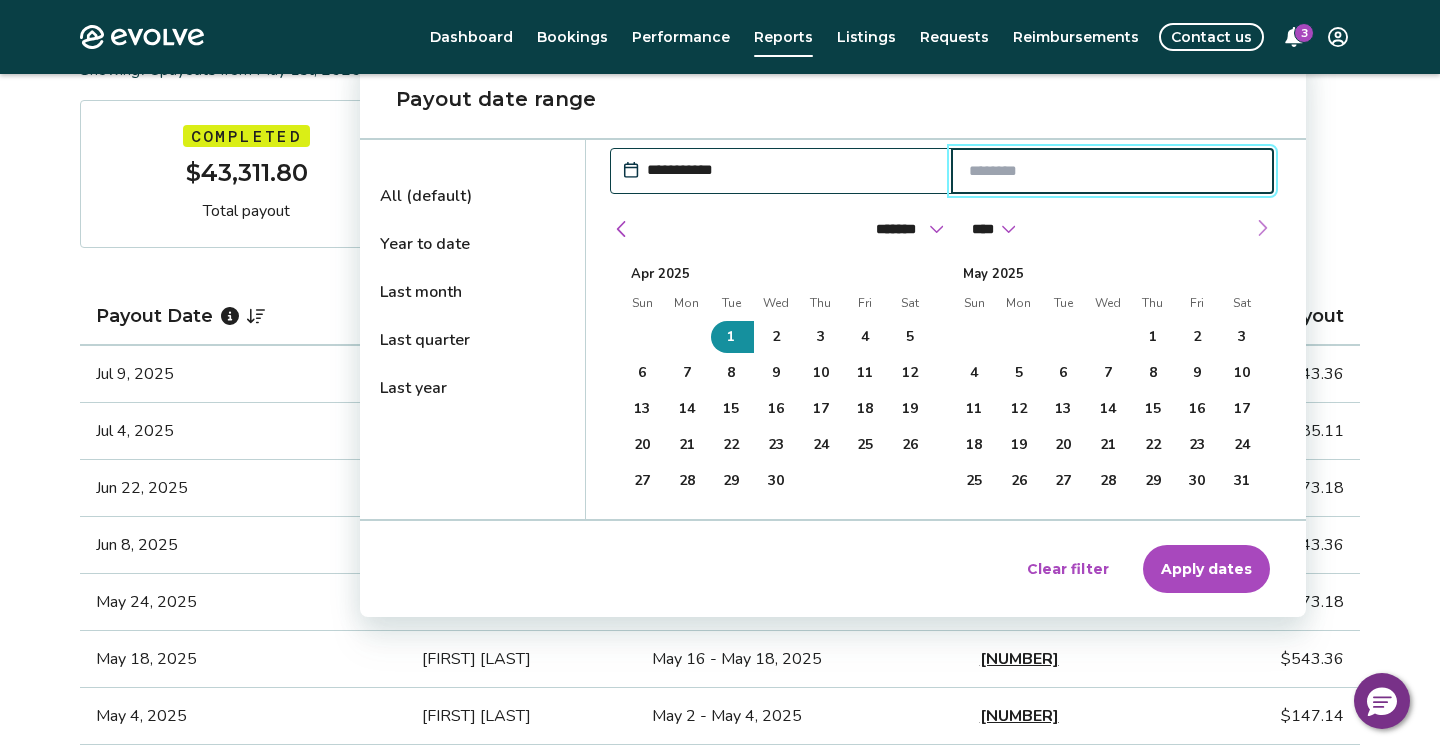 click at bounding box center (1262, 228) 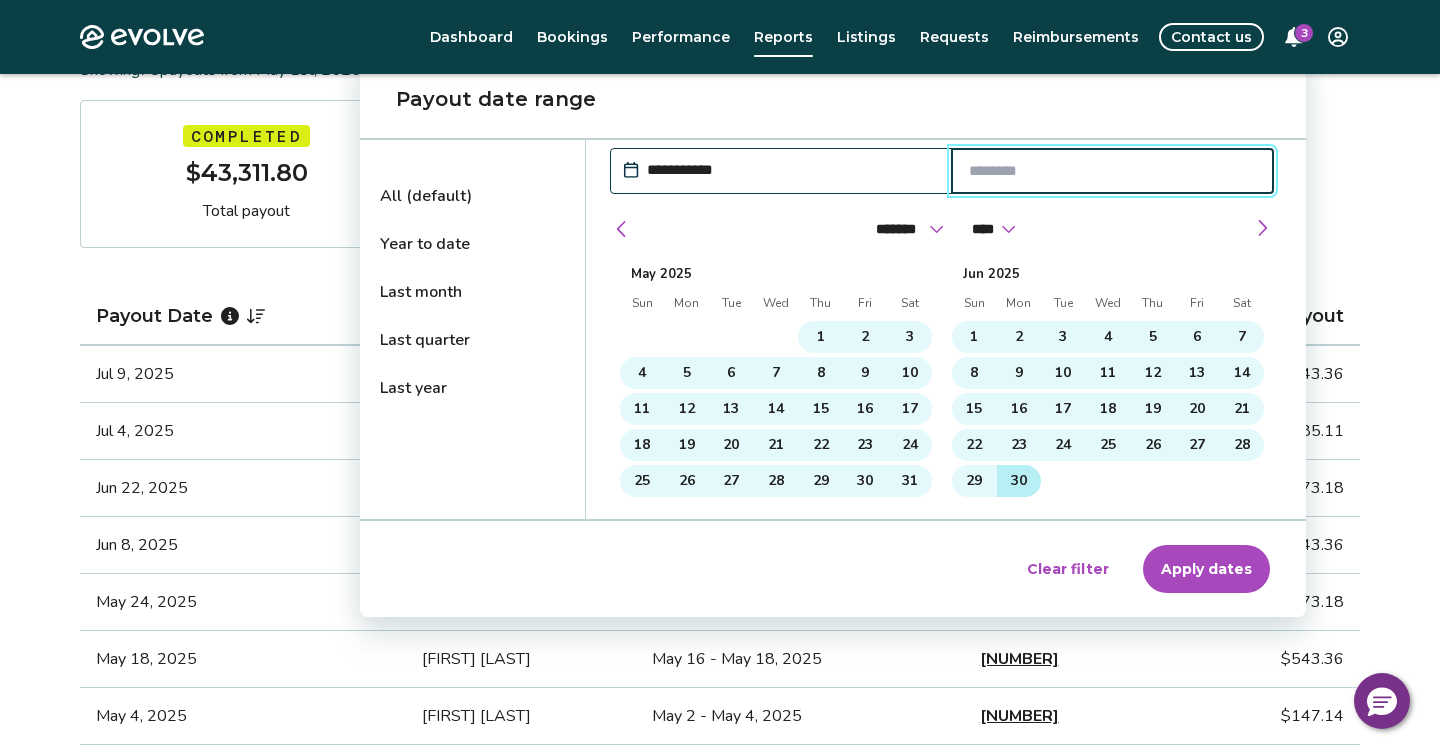 click on "30" at bounding box center [1019, 481] 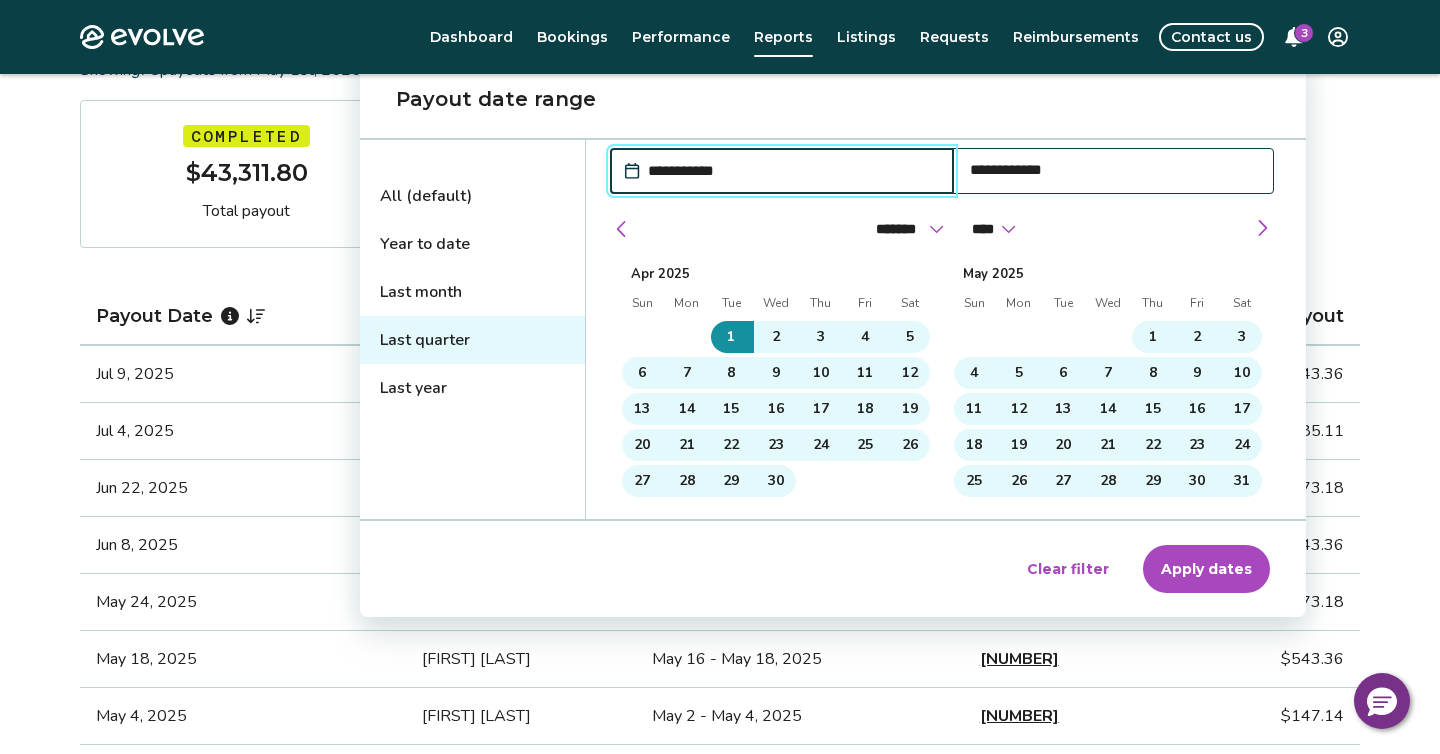 click on "Apply dates" at bounding box center (1206, 569) 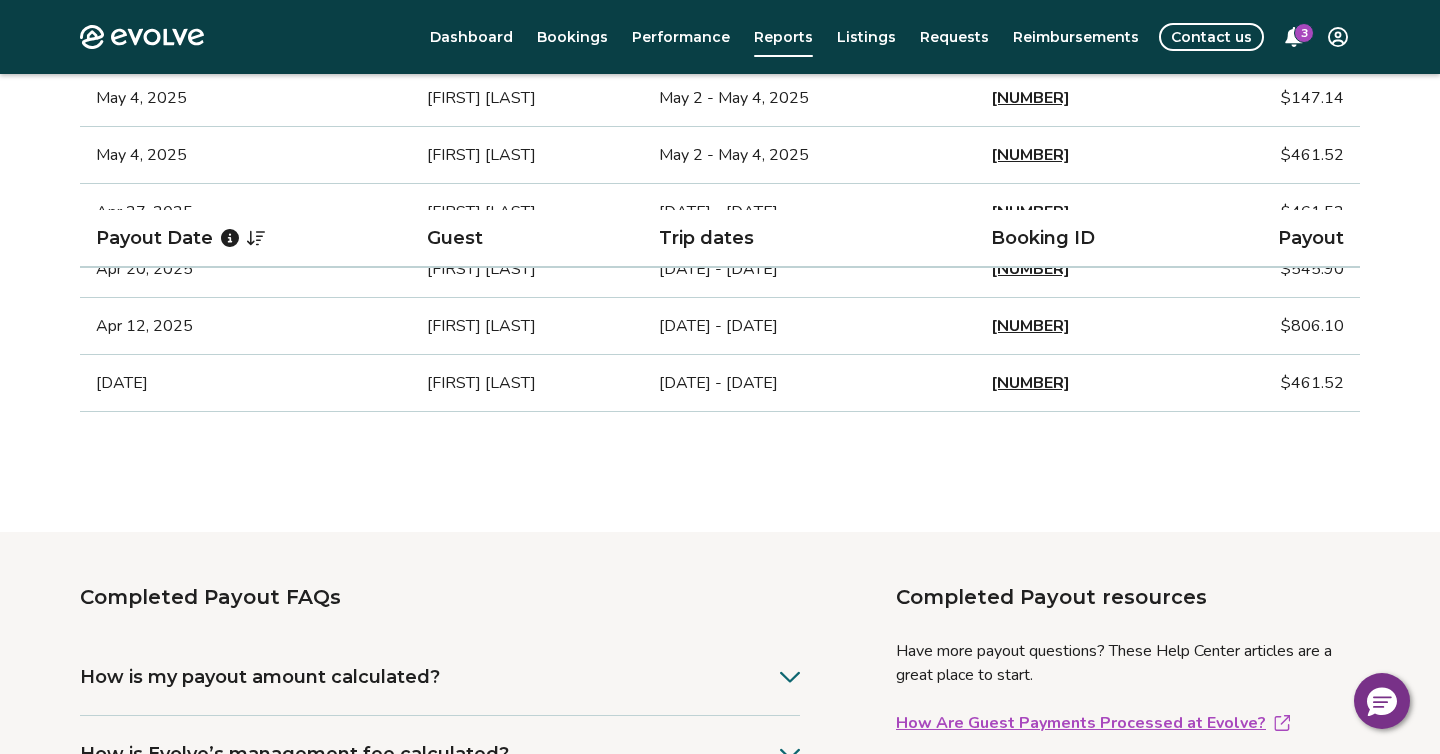 scroll, scrollTop: 0, scrollLeft: 0, axis: both 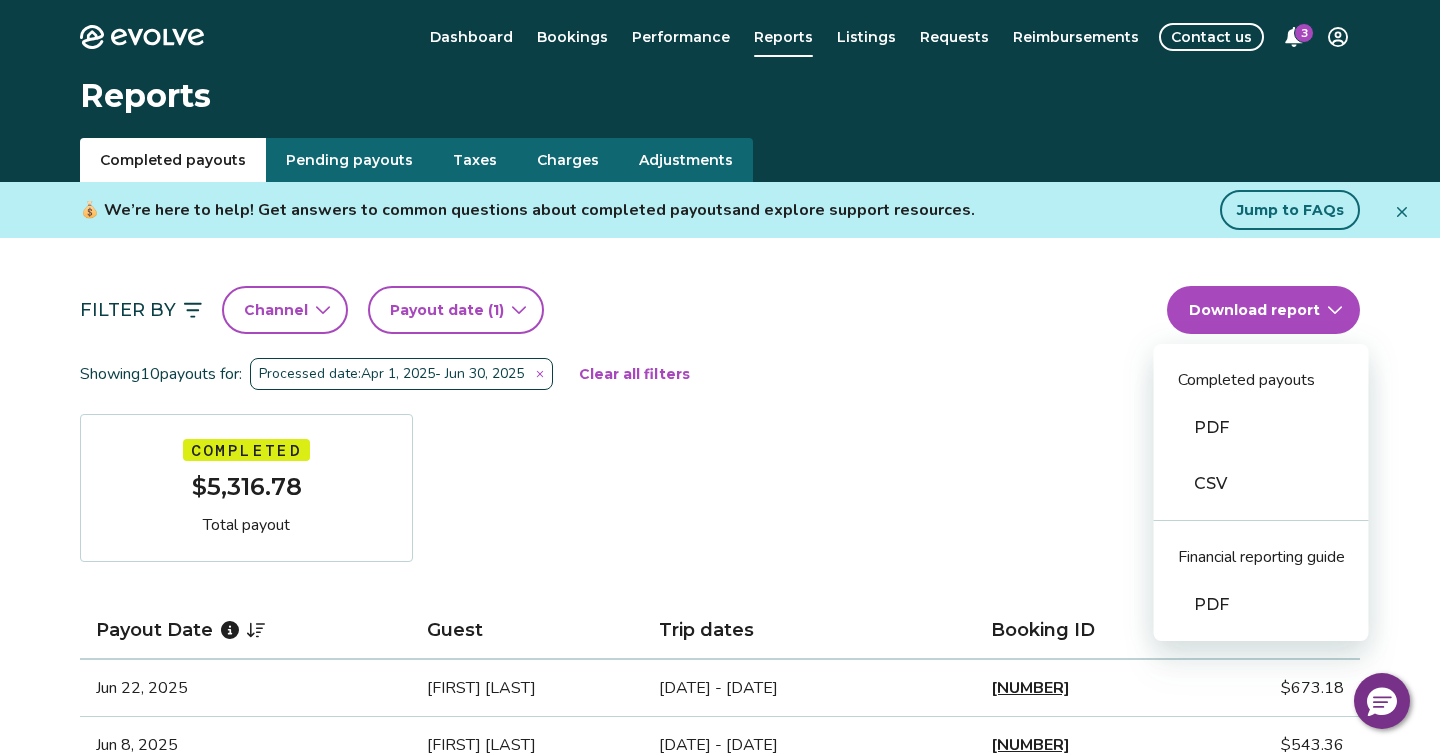 click on "Evolve Dashboard Bookings Performance Reports Listings Requests Reimbursements Contact us 3 Reports Completed payouts Pending payouts Taxes Charges Adjustments 💰 We’re here to help! Get answers to common questions about   completed payouts  and explore support resources. Jump to FAQs Filter By  Channel Payout date (1) Download   report Completed payouts PDF CSV Financial reporting guide PDF Showing  10  payouts   for: Processed date:  [DATE]  -   [DATE] Clear all filters Completed [PRICE] Total payout Payout Date Guest Trip dates Booking ID Payout [DATE] [FIRST] [LAST] [DATE] - [DATE] [NUMBER] [PRICE] [DATE] [FIRST] [LAST] [DATE] - [DATE] [NUMBER] [PRICE] [DATE] [FIRST] [LAST] [DATE] - [DATE] [NUMBER] [PRICE] [DATE] [FIRST] [LAST] [DATE] - [DATE] [NUMBER] [PRICE] [DATE] [FIRST] [LAST] [DATE] - [DATE] [NUMBER] [PRICE] [DATE] [FIRST] [LAST] [DATE] - [DATE] [NUMBER] [PRICE] [DATE] [FIRST] [LAST] [DATE] - [DATE] [NUMBER] [PRICE] [DATE] [FIRST] [LAST] [DATE] - [DATE] [NUMBER] [PRICE] [DATE] [FIRST] [LAST] [DATE] - [DATE] [NUMBER] [PRICE] [DATE] [FIRST] [LAST] [DATE] - [DATE] [NUMBER] [PRICE]" at bounding box center (720, 986) 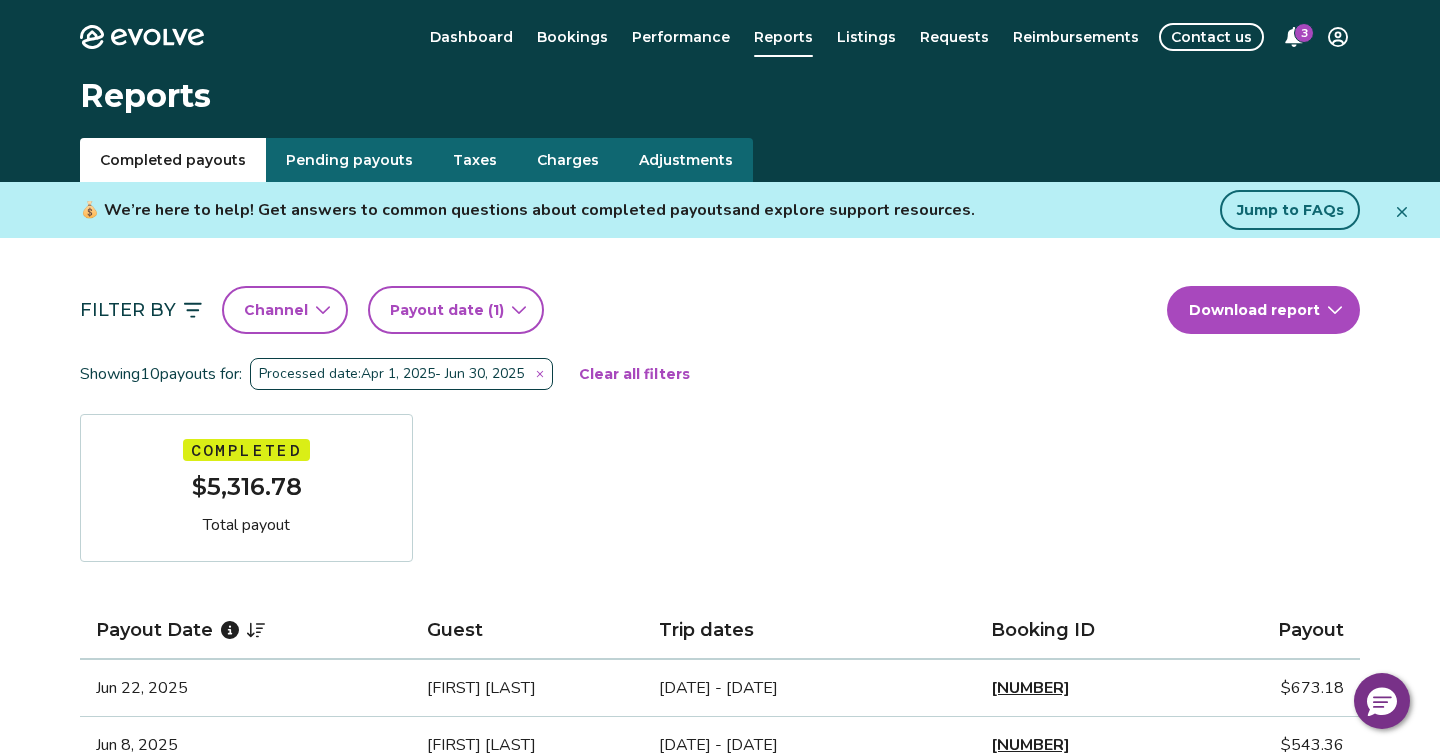 click on "3" at bounding box center [1304, 33] 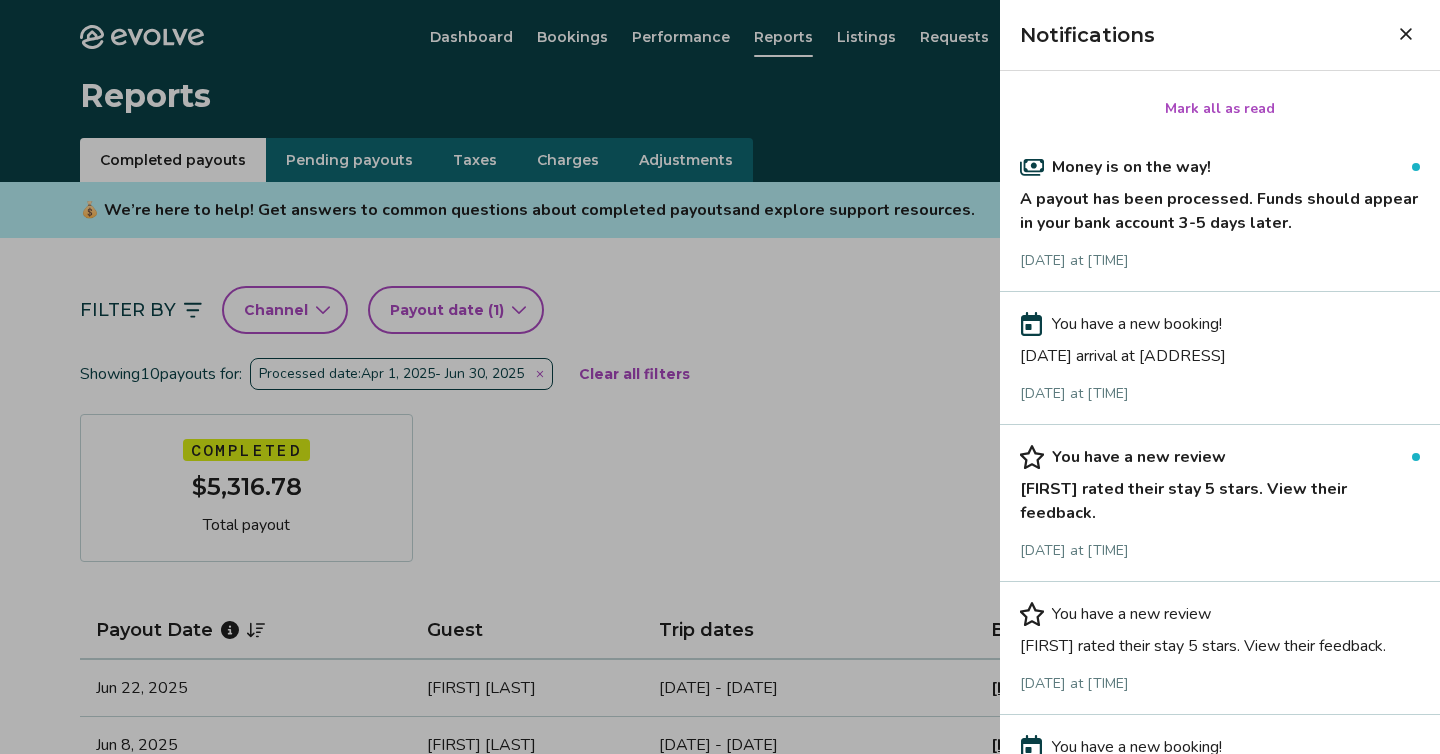 click on "Mark all as read" at bounding box center [1220, 109] 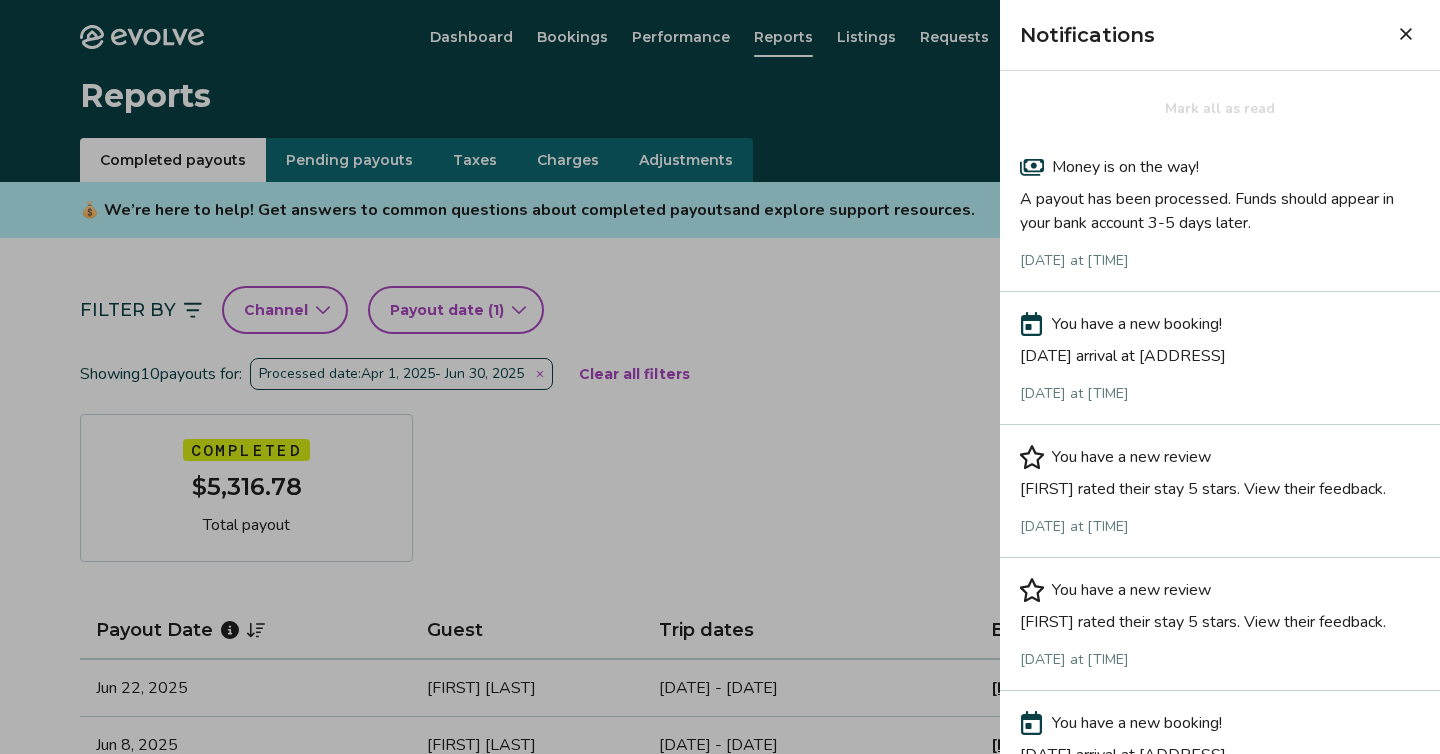 click 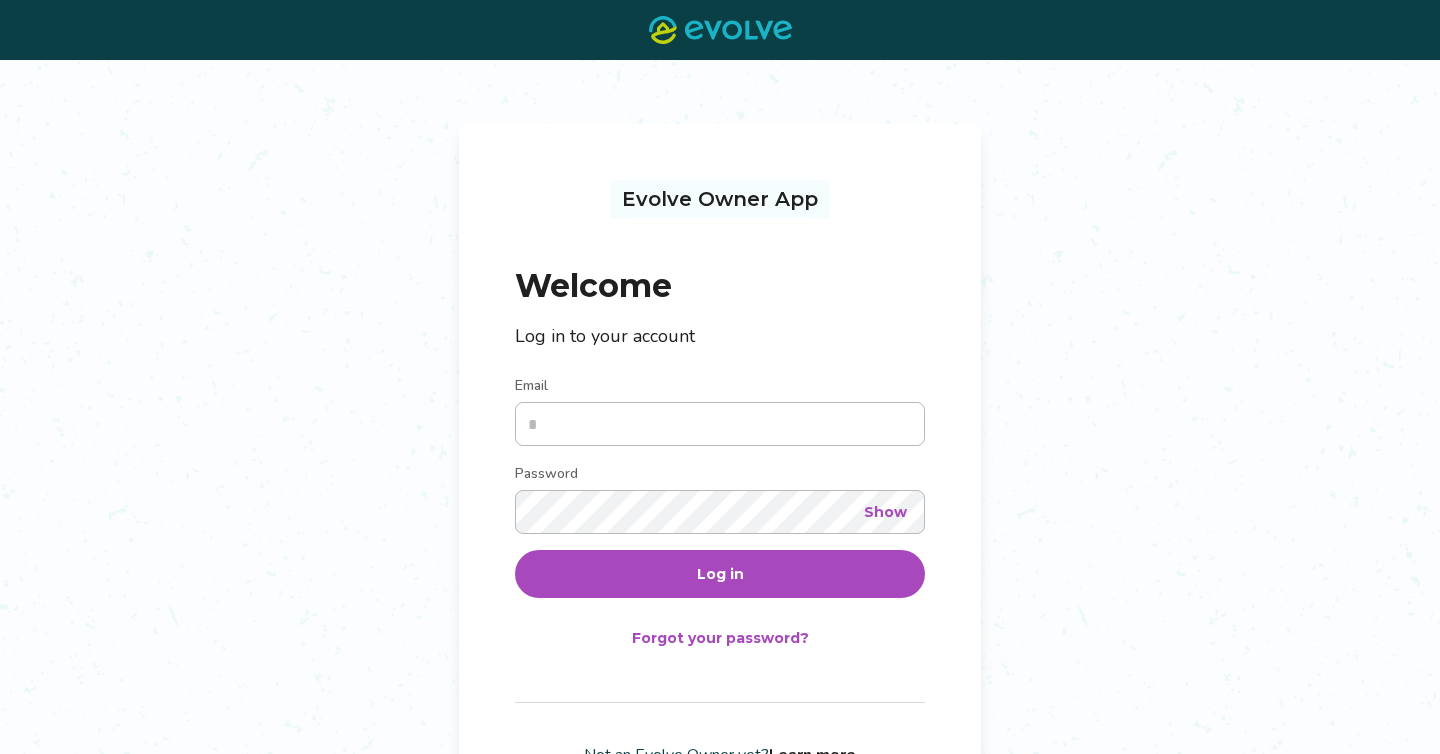 scroll, scrollTop: 0, scrollLeft: 0, axis: both 